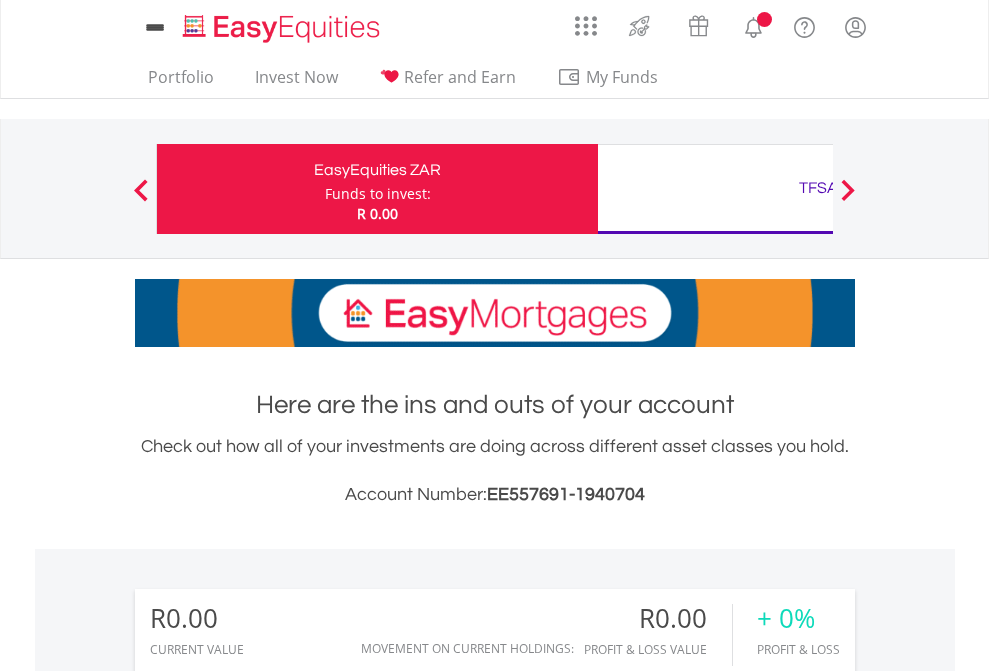 scroll, scrollTop: 0, scrollLeft: 0, axis: both 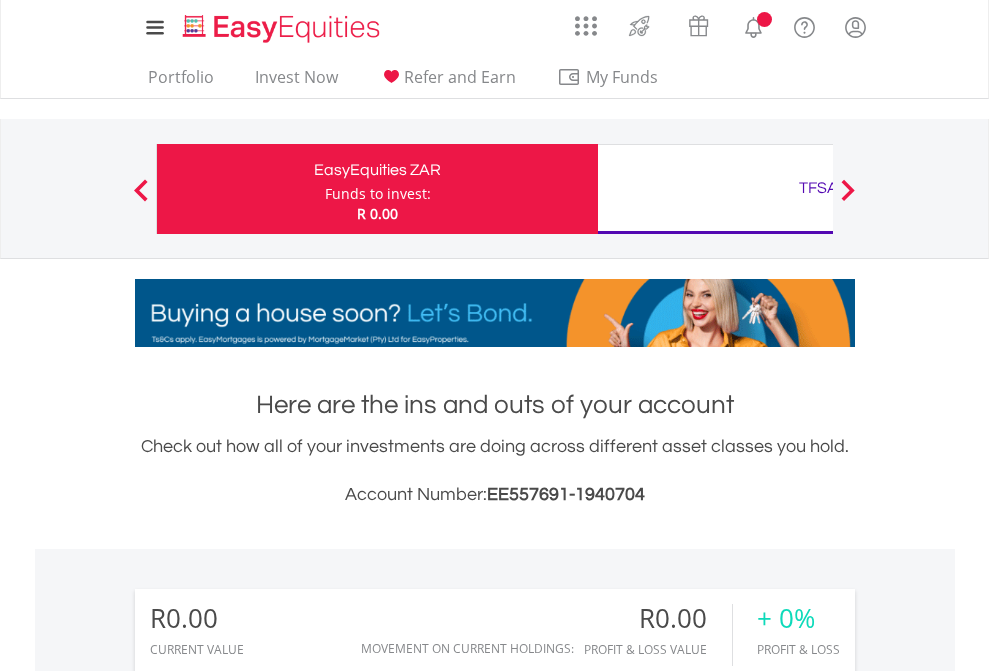 click on "Funds to invest:" at bounding box center (378, 194) 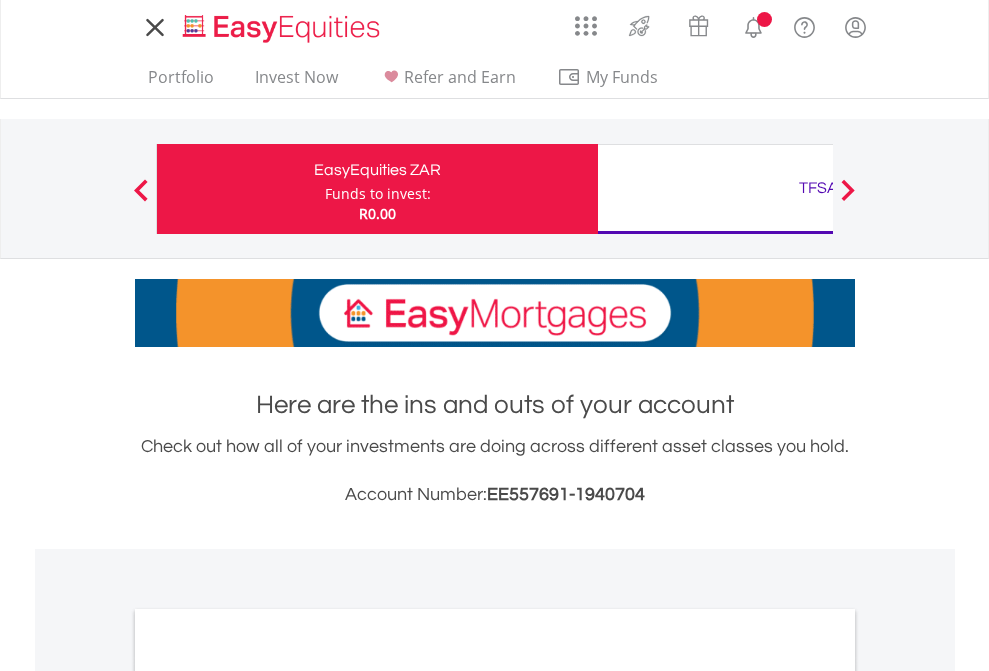 scroll, scrollTop: 0, scrollLeft: 0, axis: both 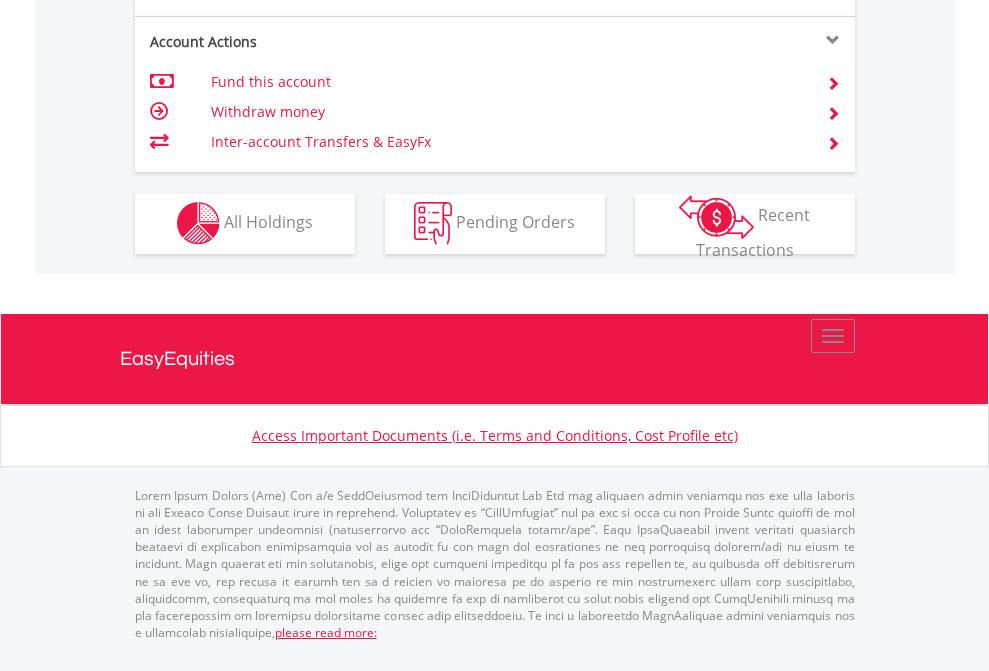 click on "Investment types" at bounding box center [706, -353] 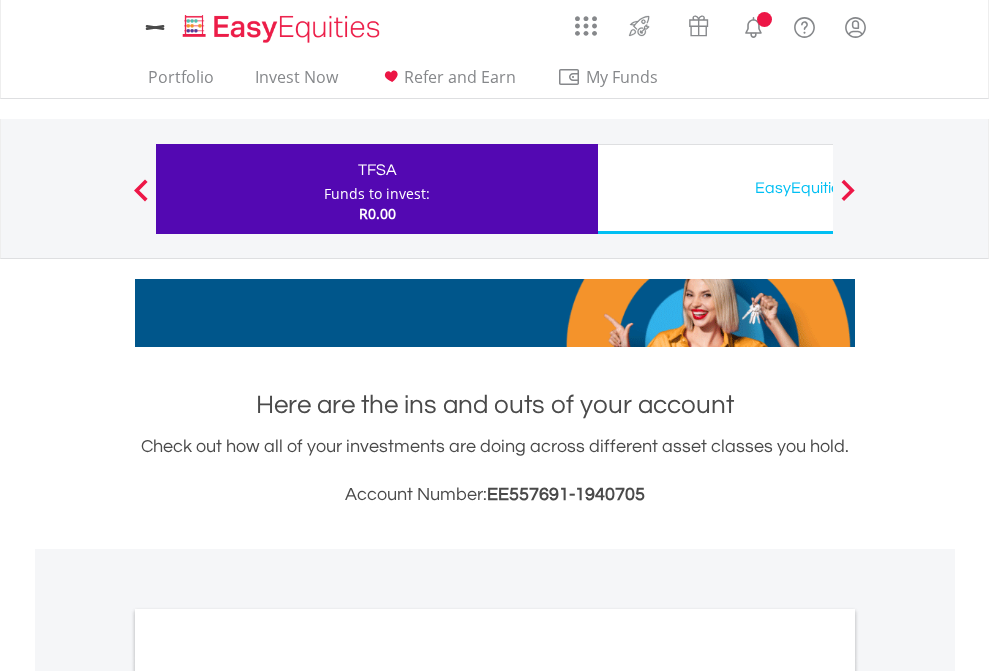 scroll, scrollTop: 0, scrollLeft: 0, axis: both 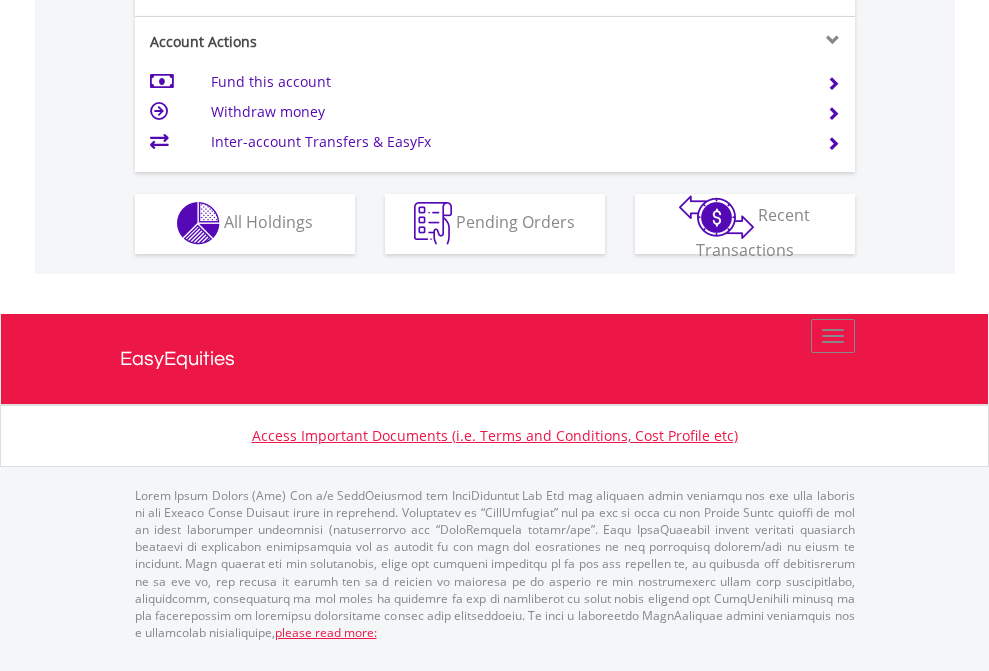 click on "Investment types" at bounding box center [706, -353] 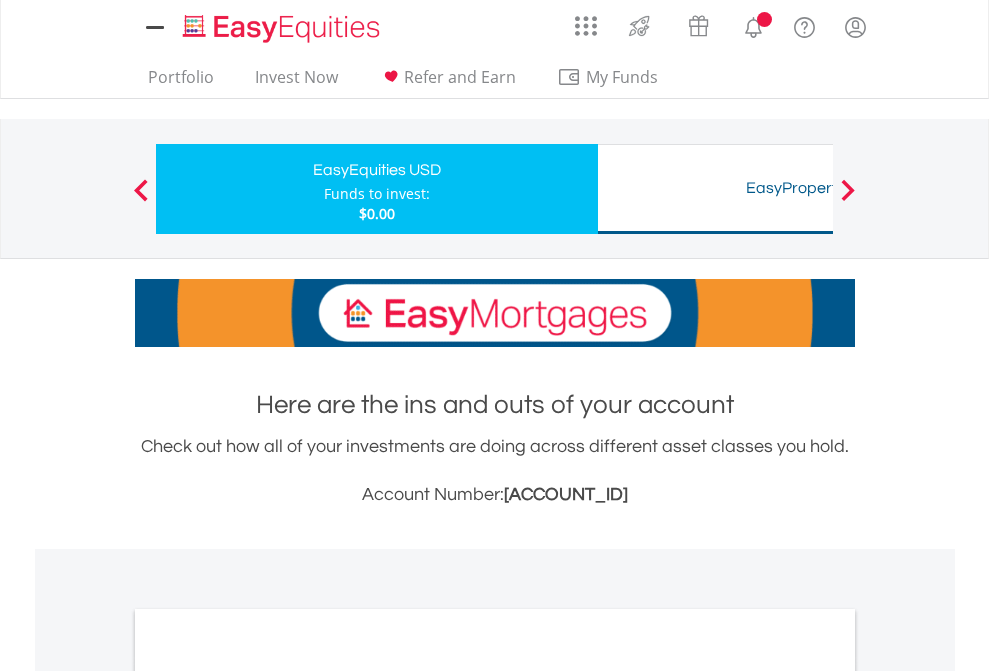 scroll, scrollTop: 0, scrollLeft: 0, axis: both 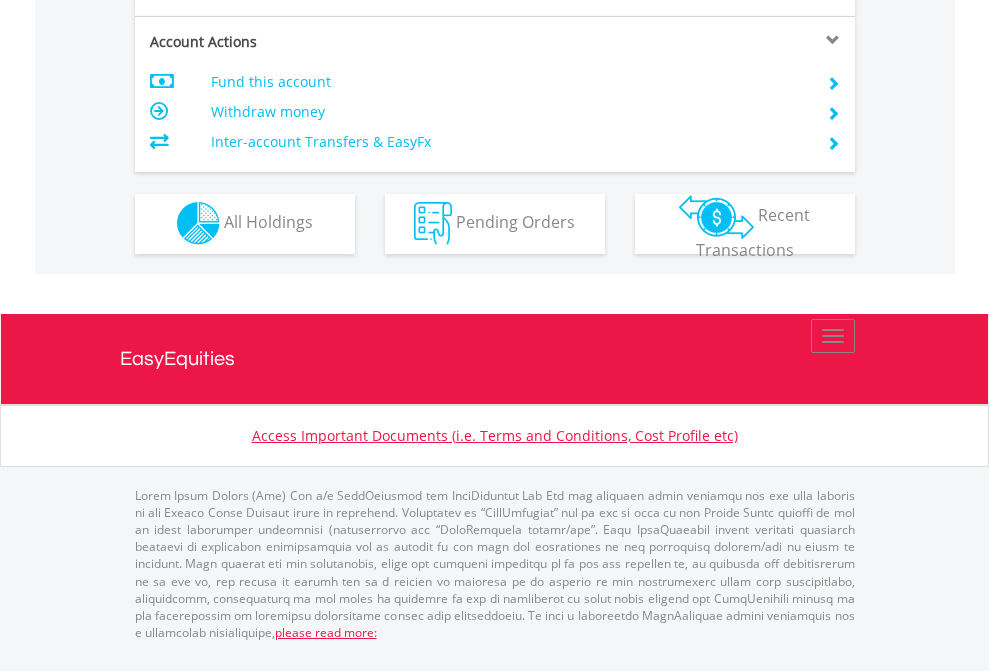 click on "Investment types" at bounding box center (706, -353) 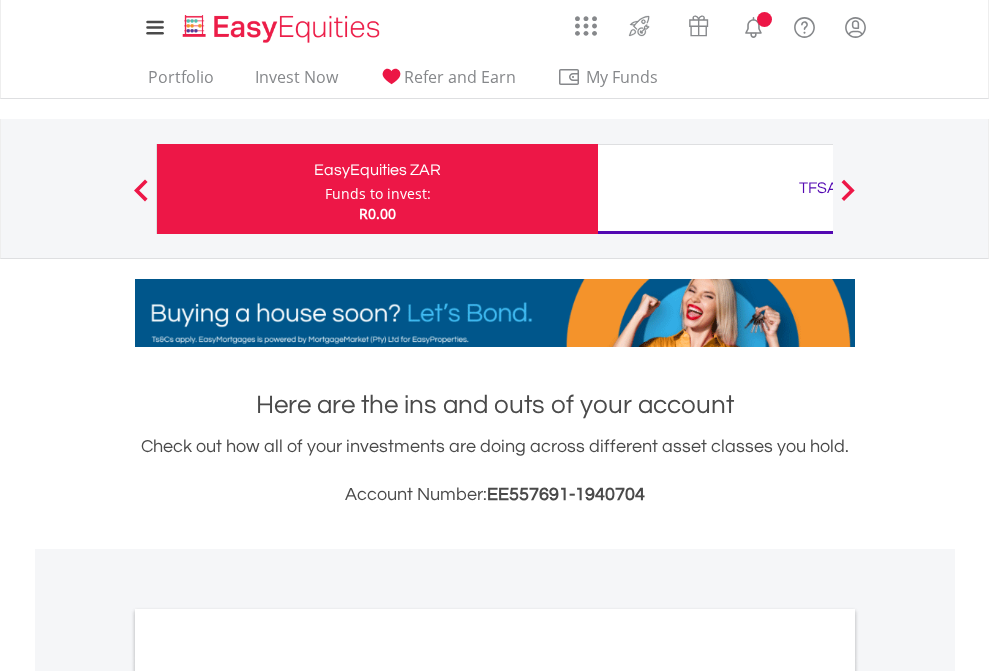 scroll, scrollTop: 0, scrollLeft: 0, axis: both 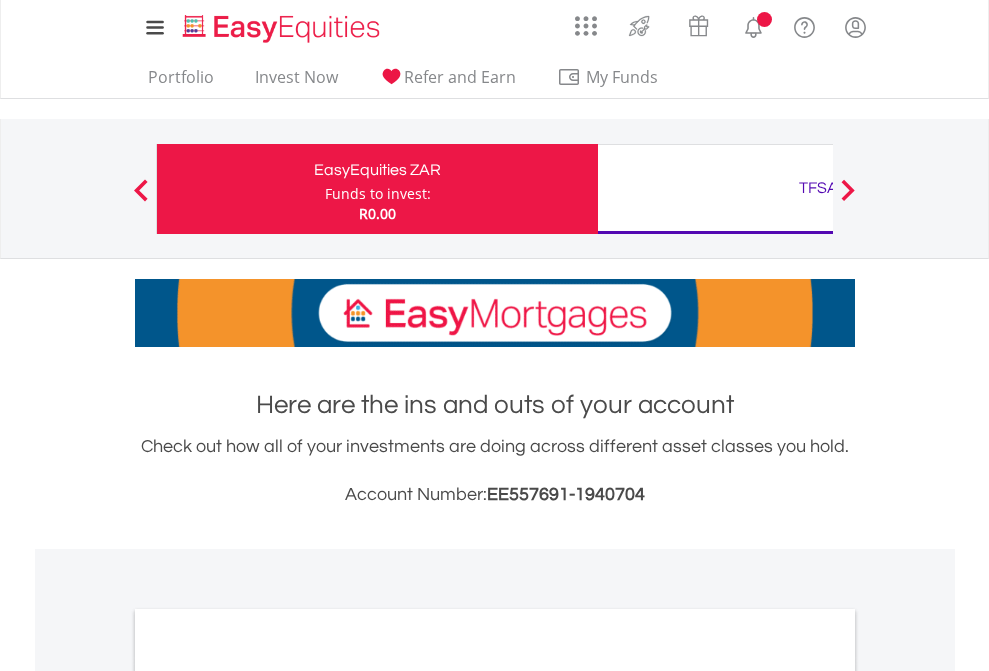 click on "All Holdings" at bounding box center [268, 1096] 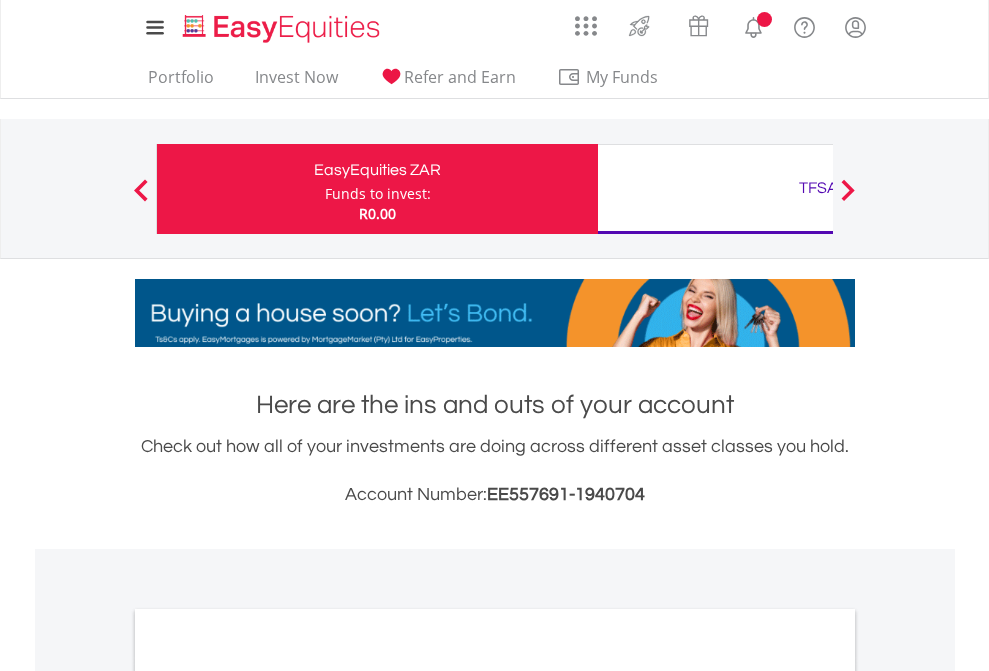 scroll, scrollTop: 1202, scrollLeft: 0, axis: vertical 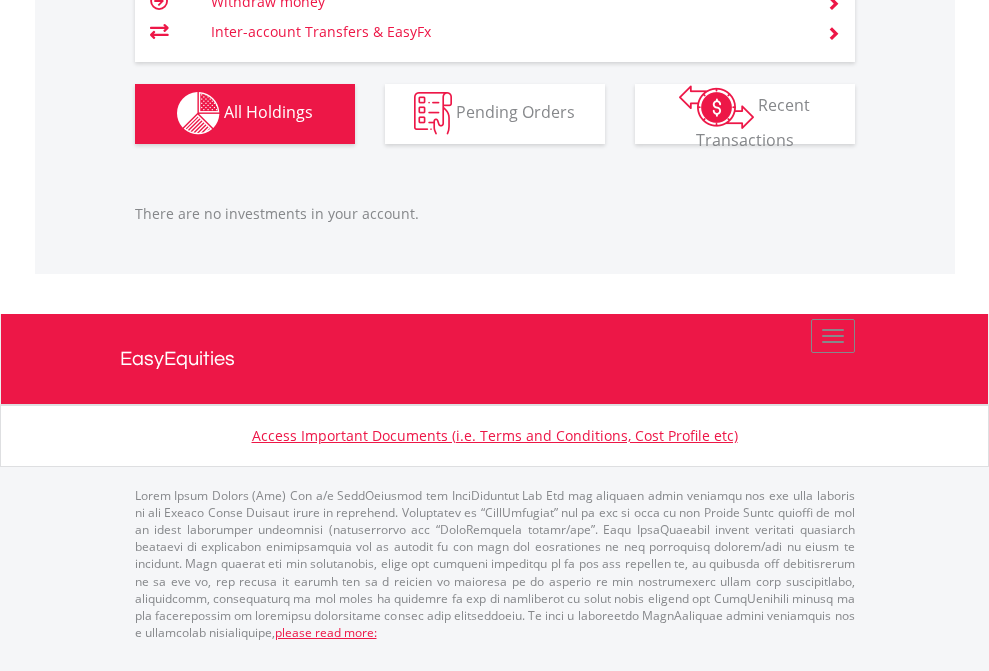 click on "TFSA" at bounding box center (818, -1142) 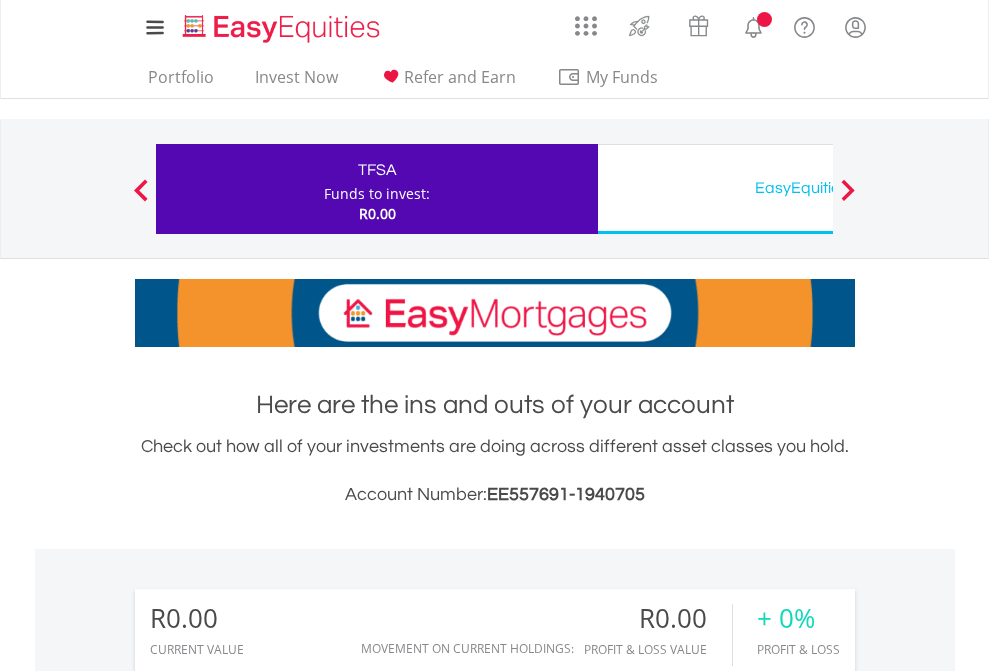 scroll, scrollTop: 1486, scrollLeft: 0, axis: vertical 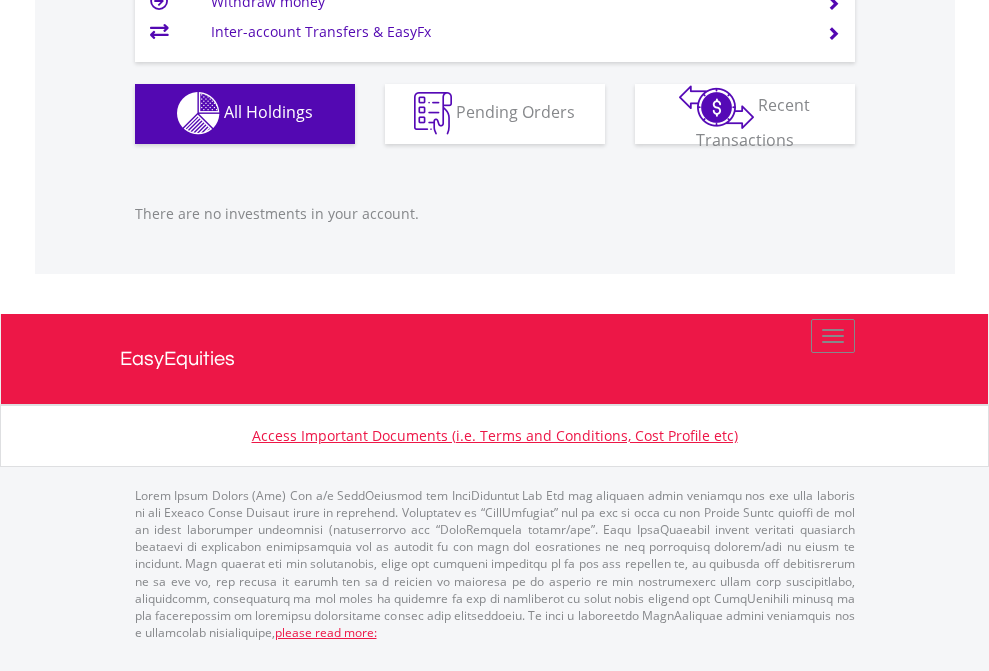 click on "EasyEquities USD" at bounding box center (818, -1142) 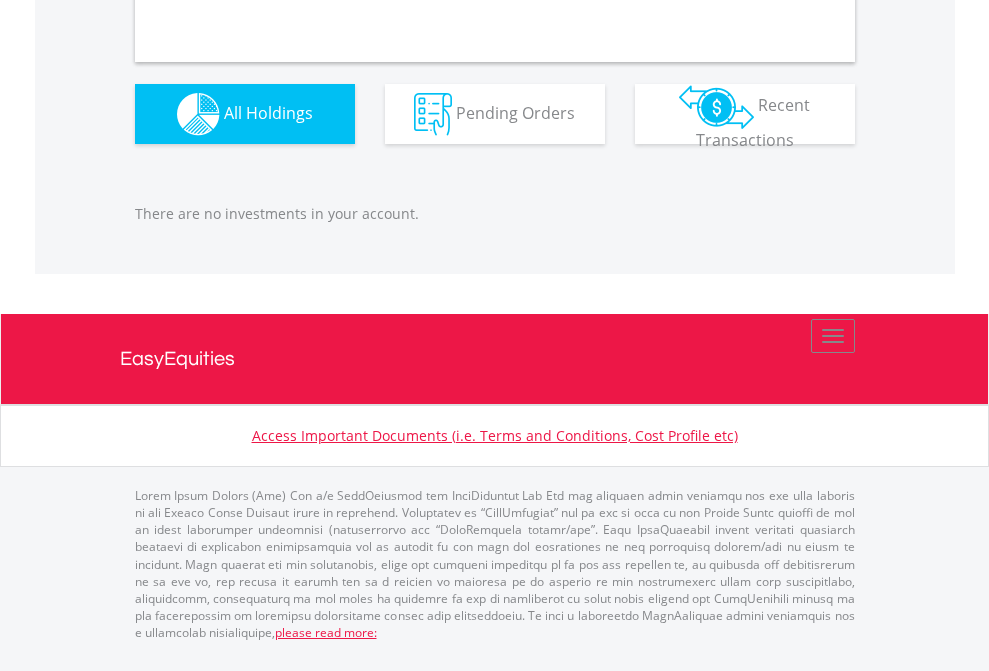 scroll, scrollTop: 1980, scrollLeft: 0, axis: vertical 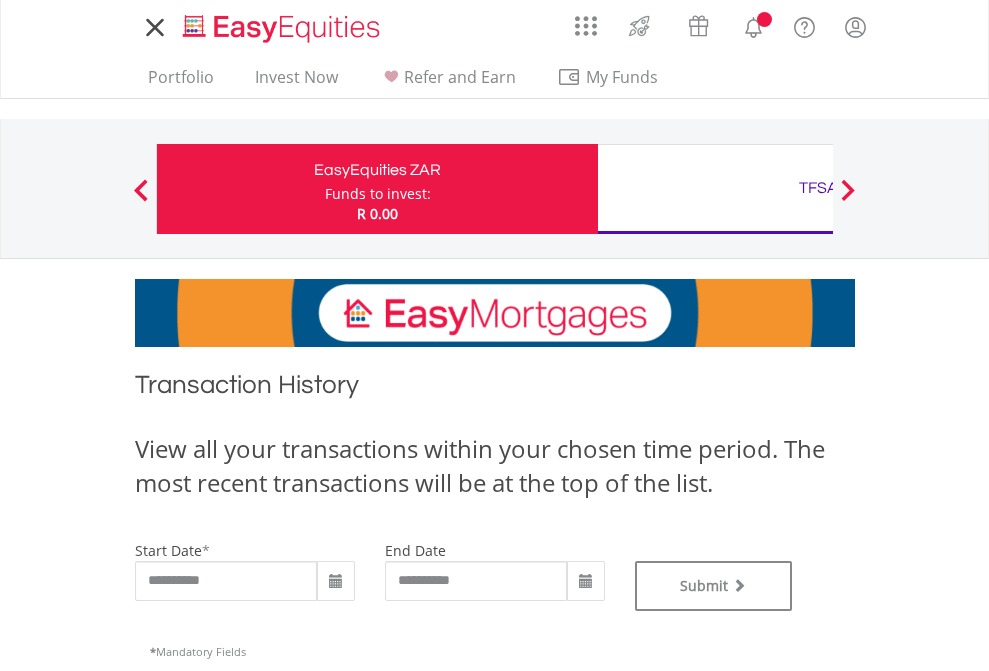 type on "**********" 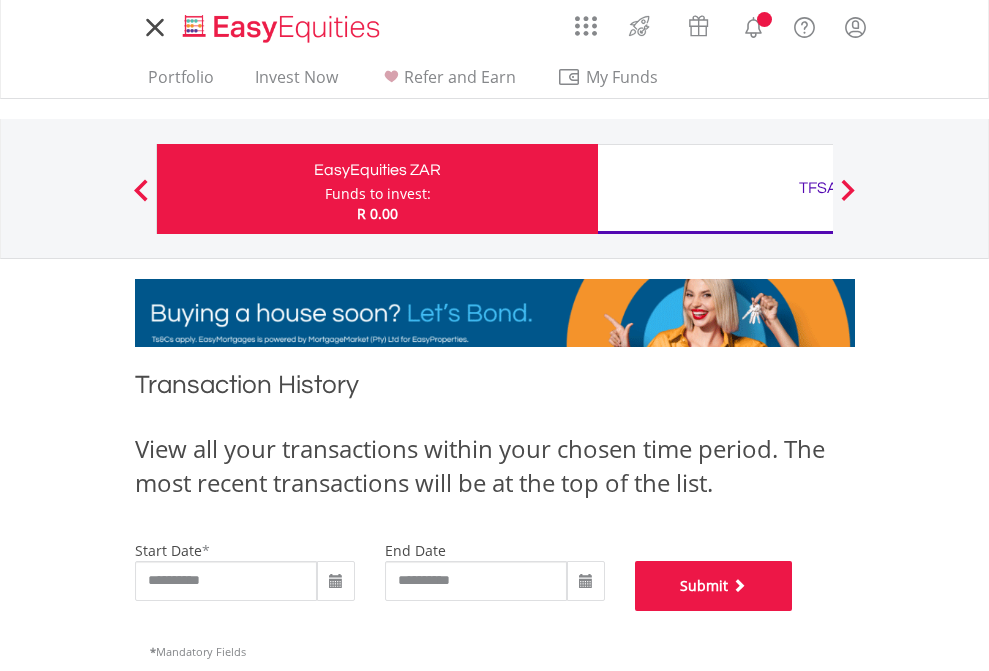 click on "Submit" at bounding box center [714, 586] 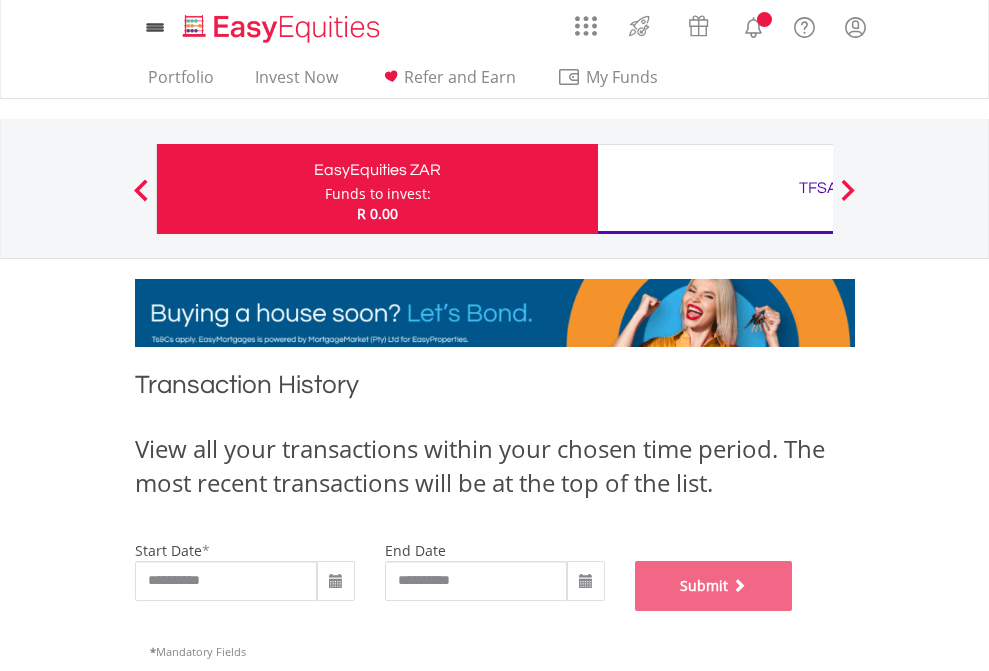 scroll, scrollTop: 811, scrollLeft: 0, axis: vertical 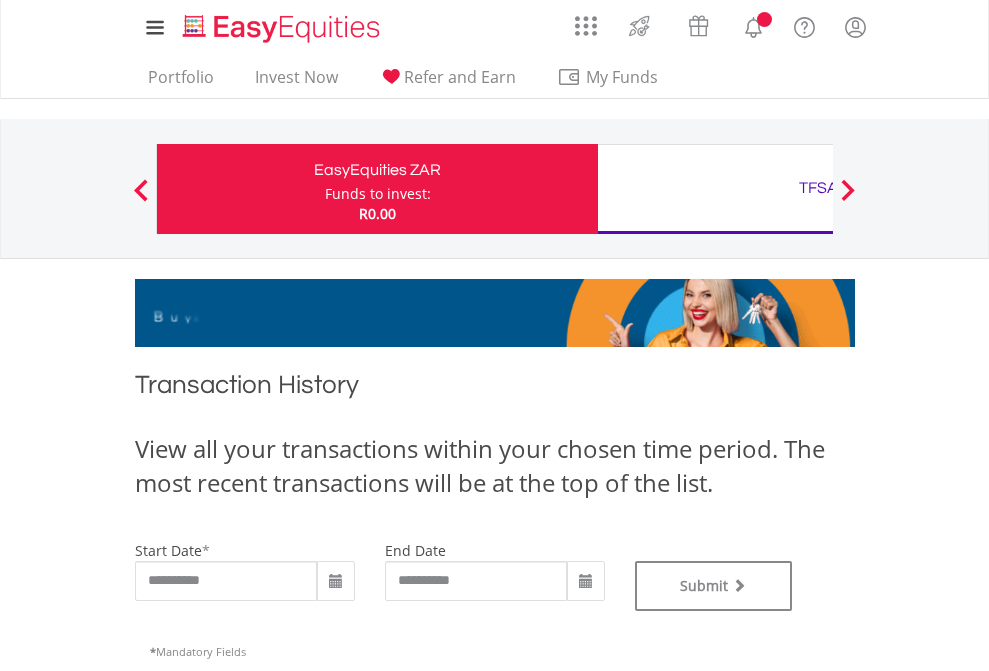 click on "TFSA" at bounding box center [818, 188] 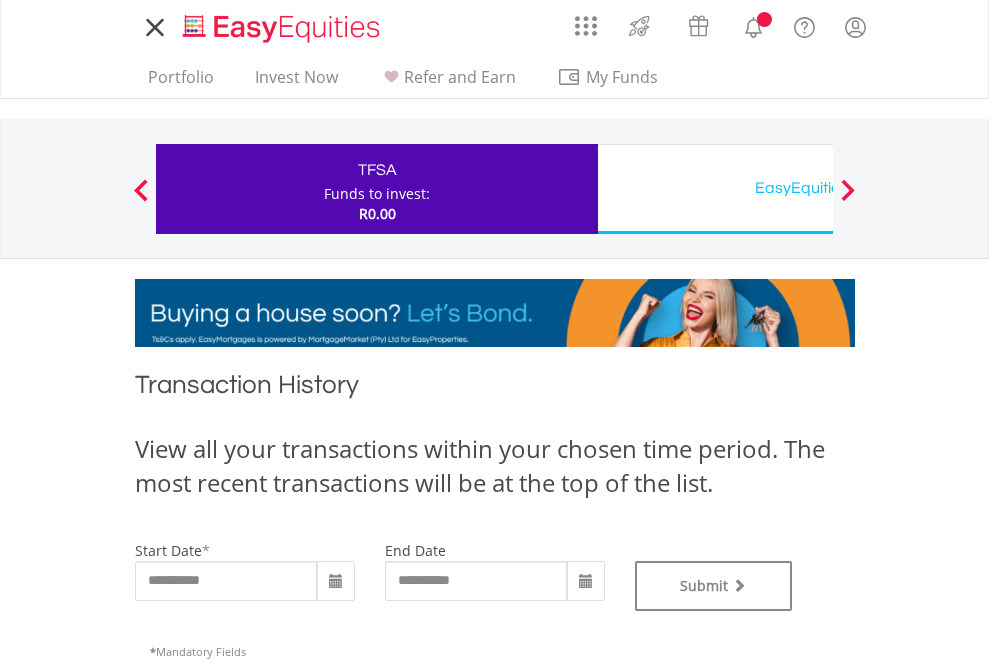 scroll, scrollTop: 0, scrollLeft: 0, axis: both 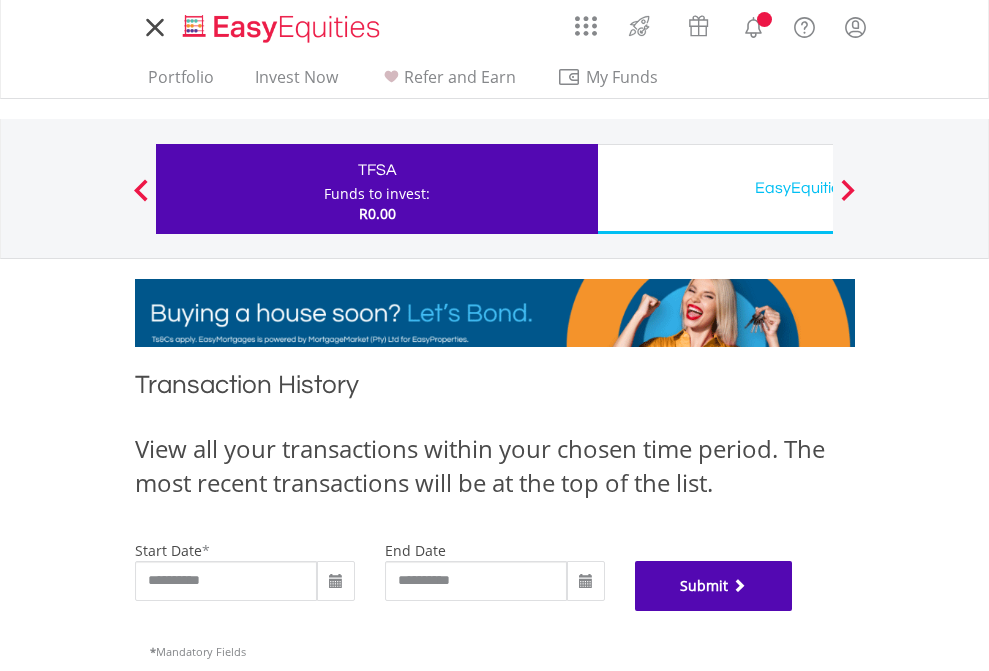 click on "Submit" at bounding box center [714, 586] 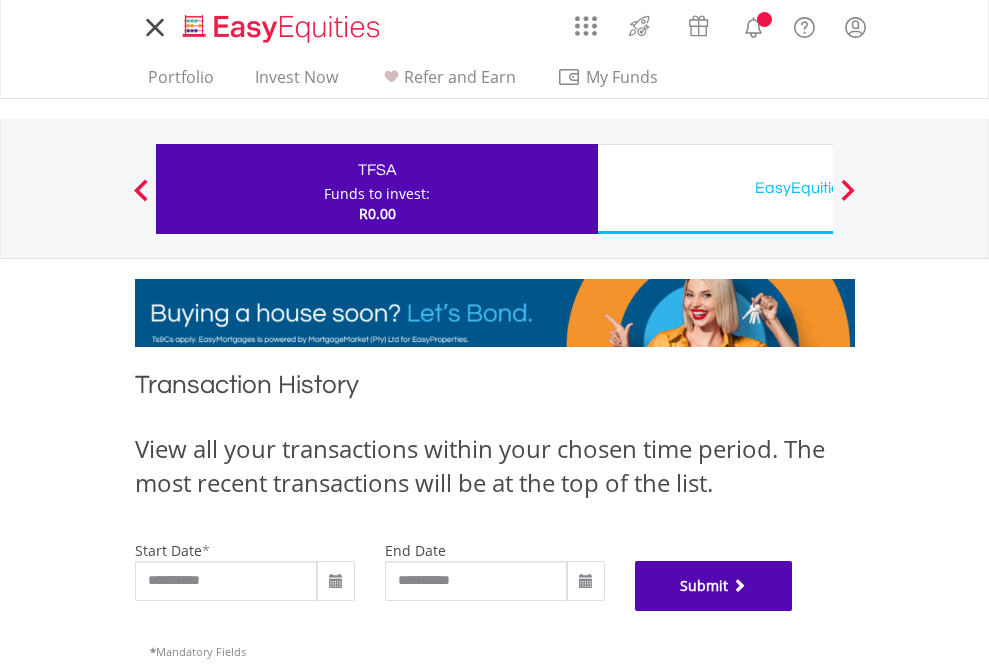 scroll, scrollTop: 811, scrollLeft: 0, axis: vertical 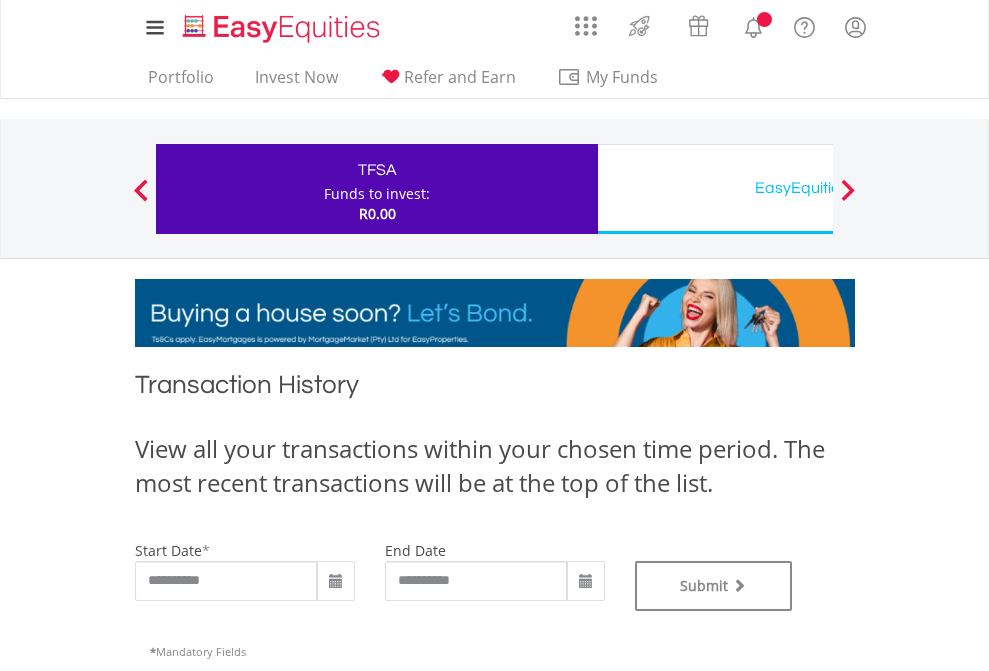 click on "EasyEquities USD" at bounding box center [818, 188] 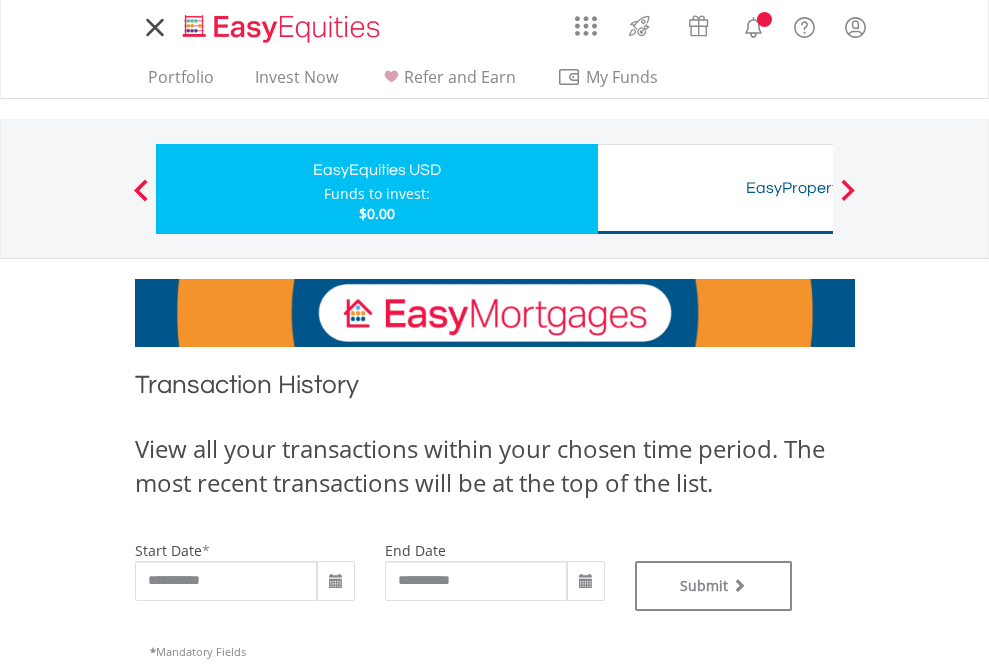 scroll, scrollTop: 0, scrollLeft: 0, axis: both 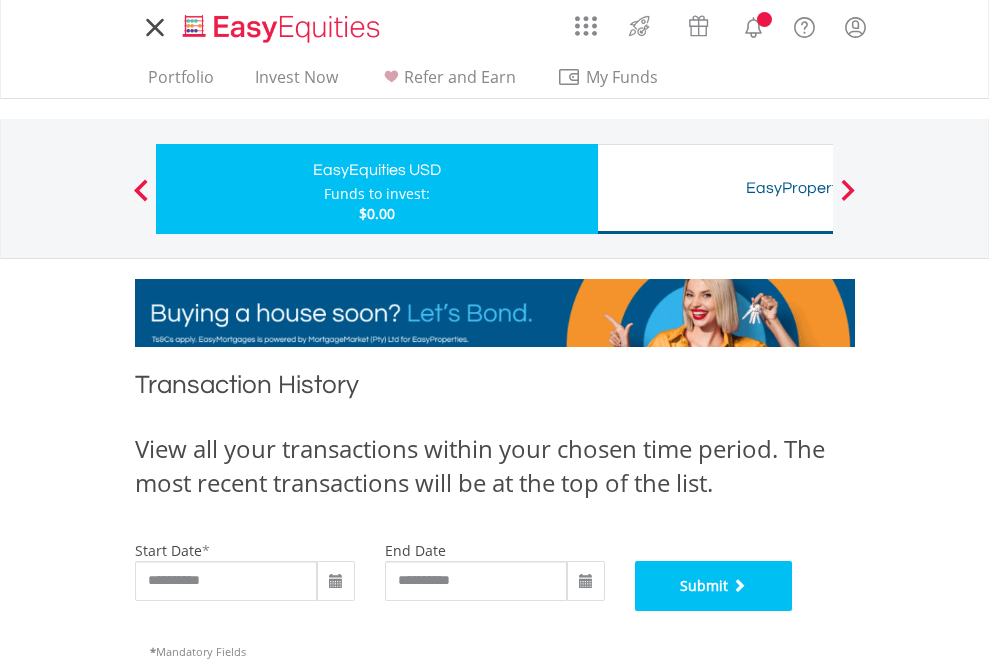 click on "Submit" at bounding box center [714, 586] 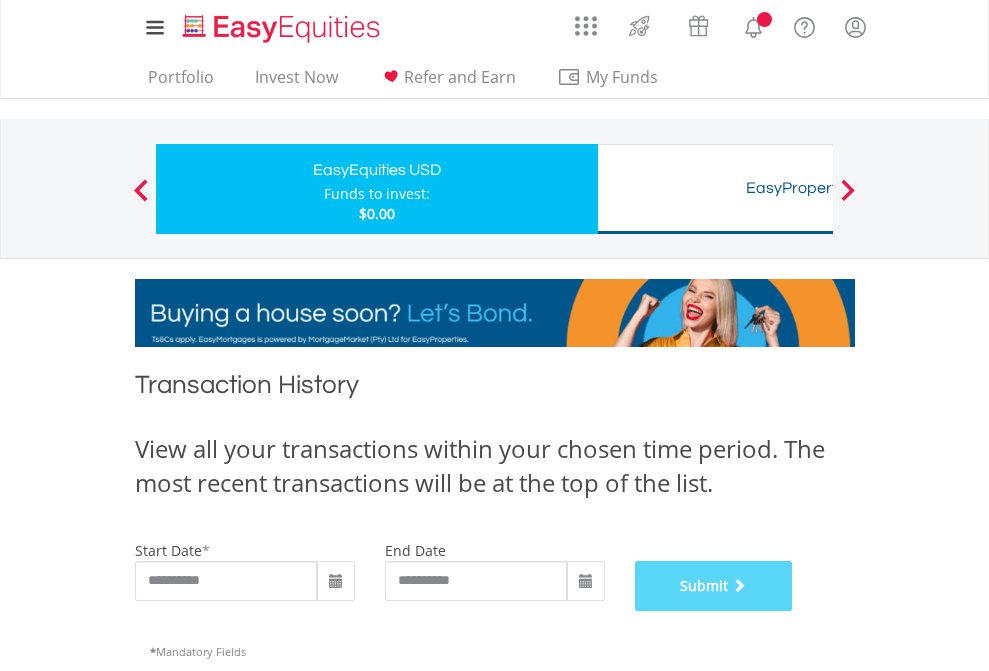 scroll, scrollTop: 811, scrollLeft: 0, axis: vertical 